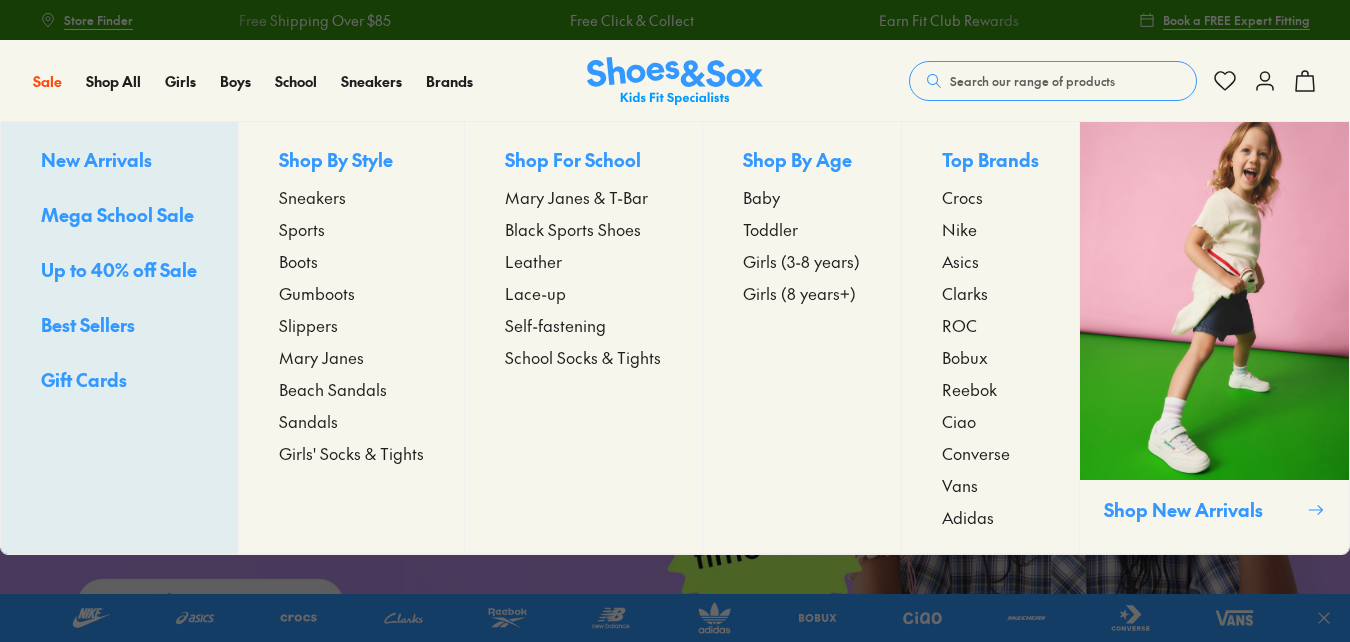 scroll, scrollTop: 0, scrollLeft: 0, axis: both 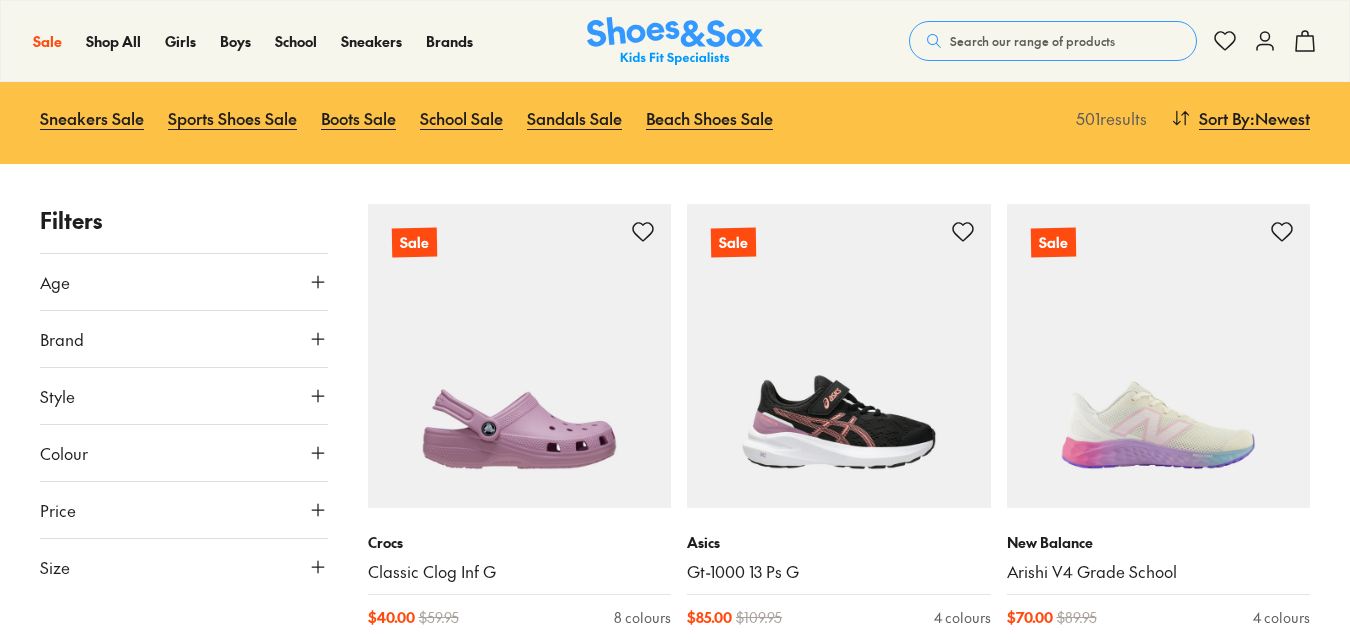 click 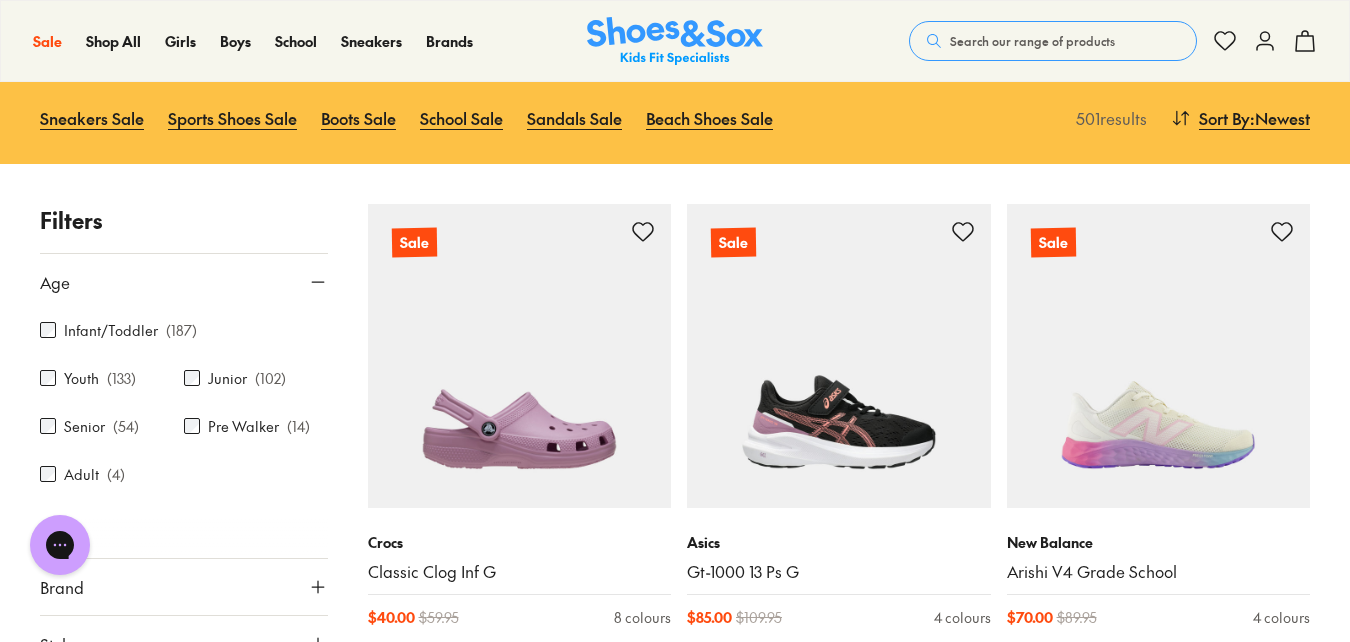 scroll, scrollTop: 0, scrollLeft: 0, axis: both 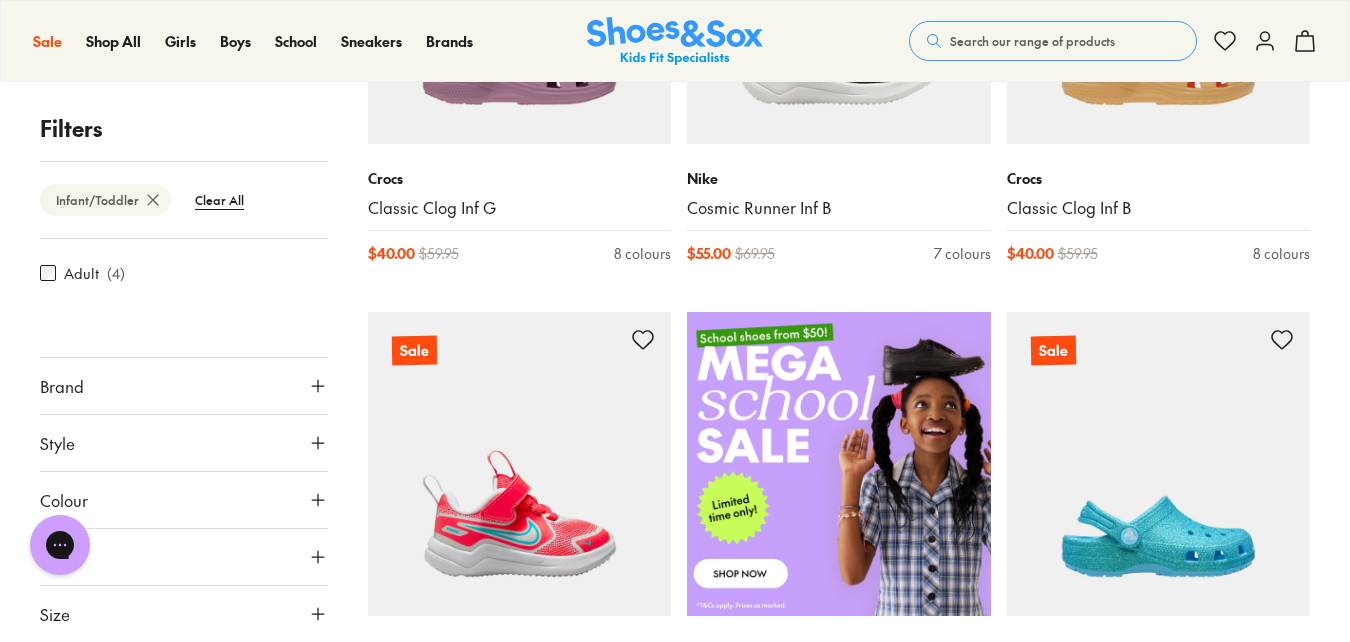 click 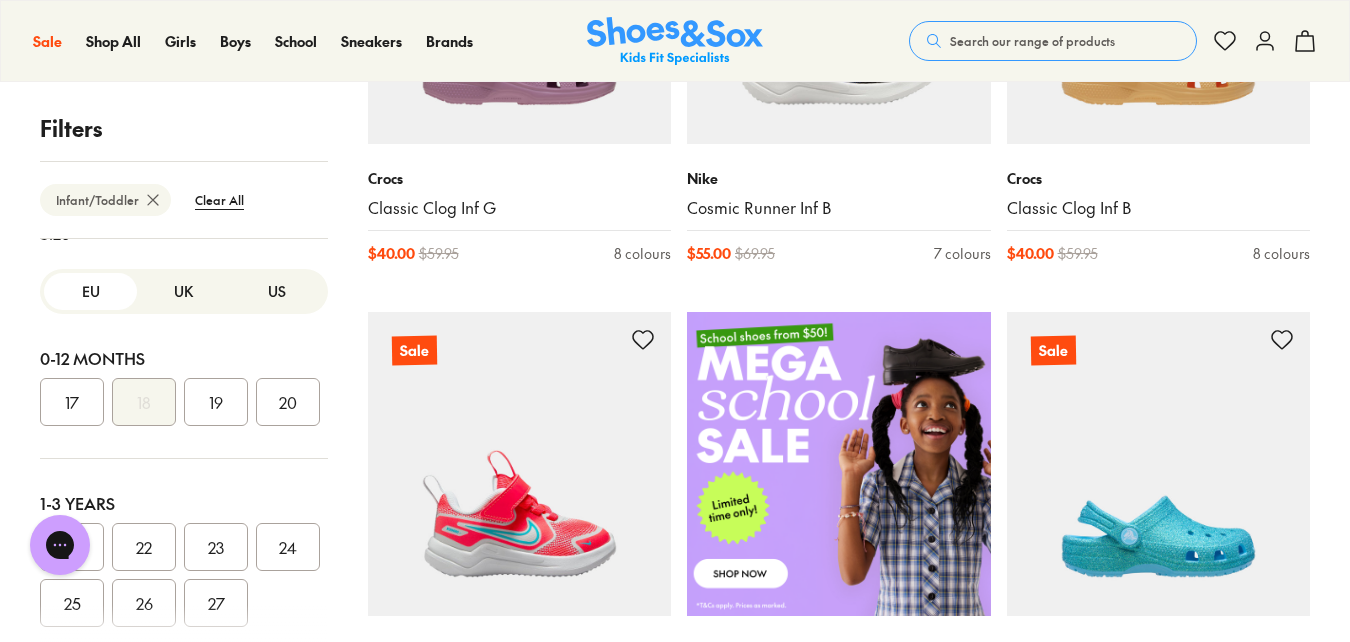 scroll, scrollTop: 570, scrollLeft: 0, axis: vertical 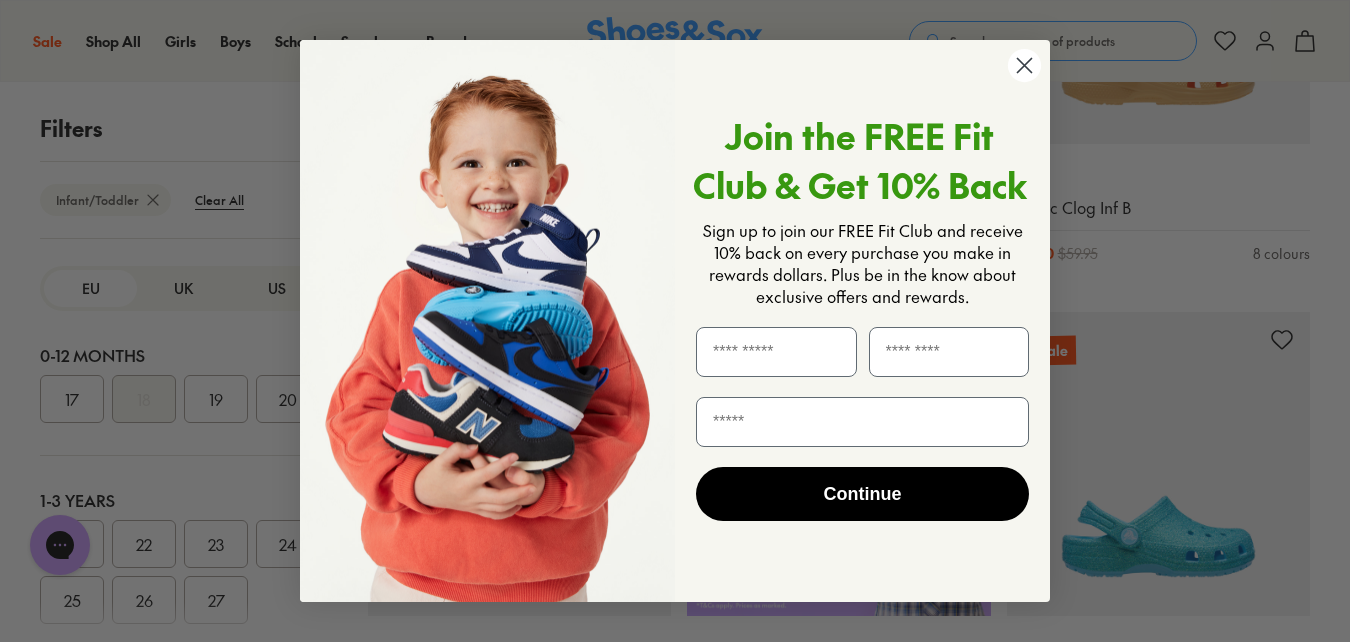 click 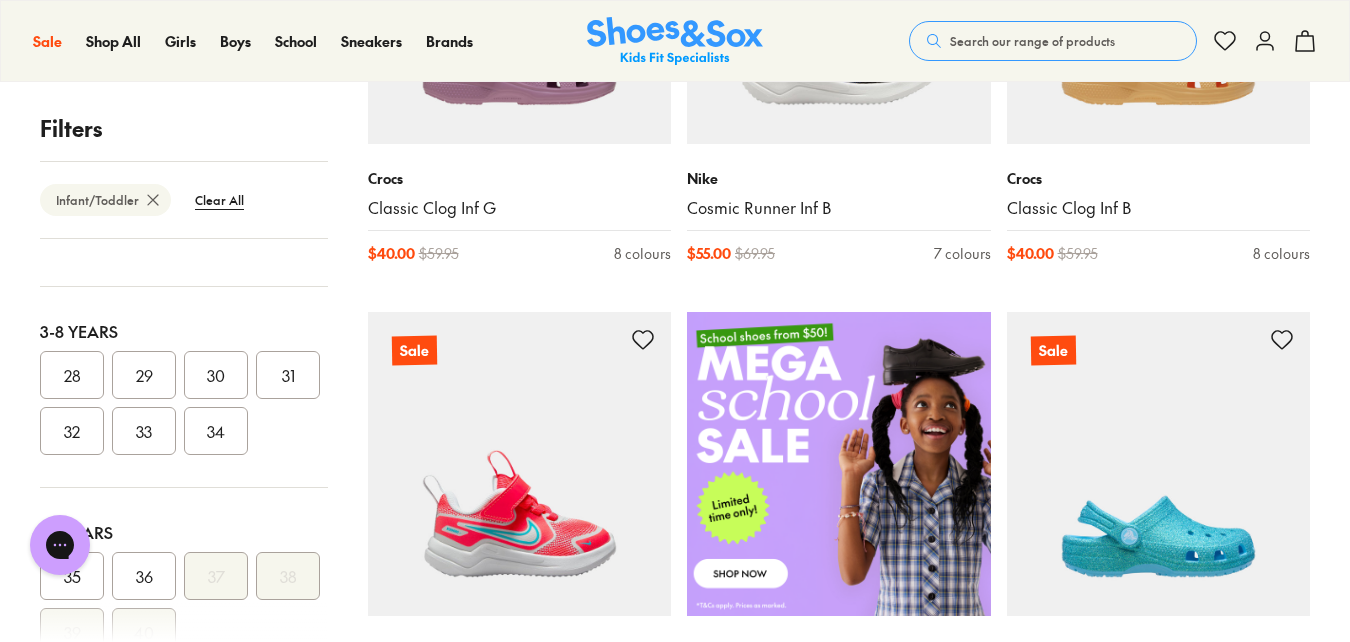scroll, scrollTop: 500, scrollLeft: 0, axis: vertical 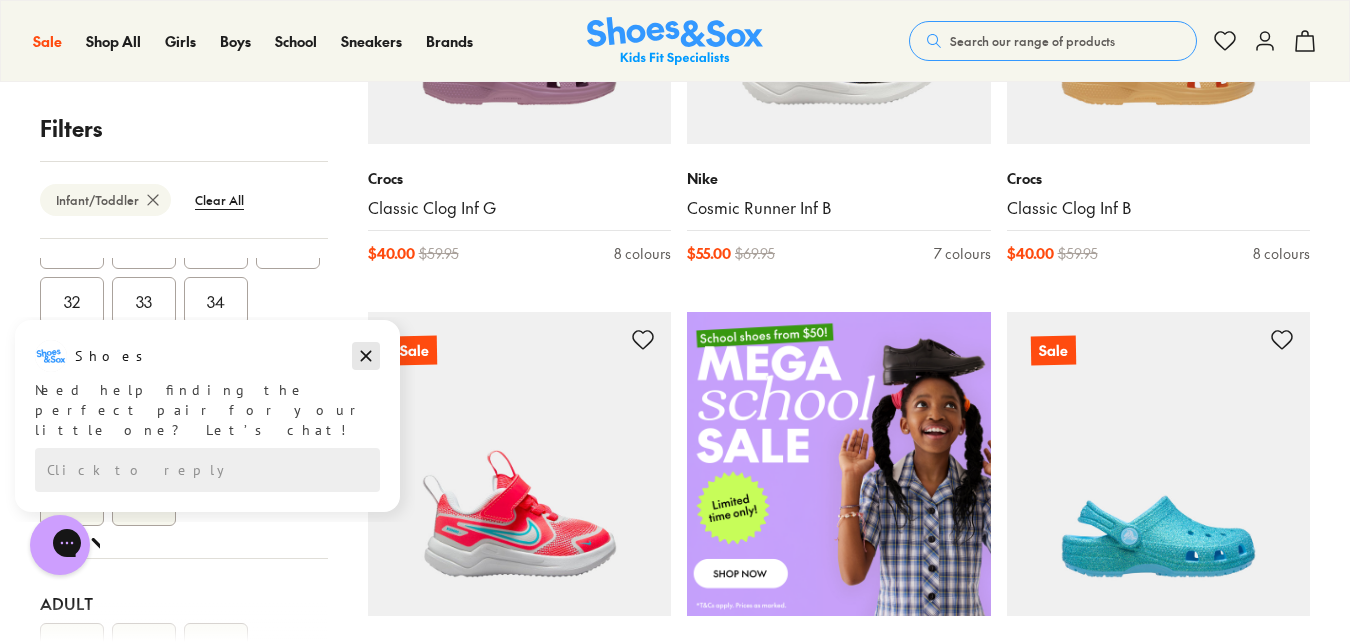 drag, startPoint x: 362, startPoint y: 674, endPoint x: 362, endPoint y: 357, distance: 317 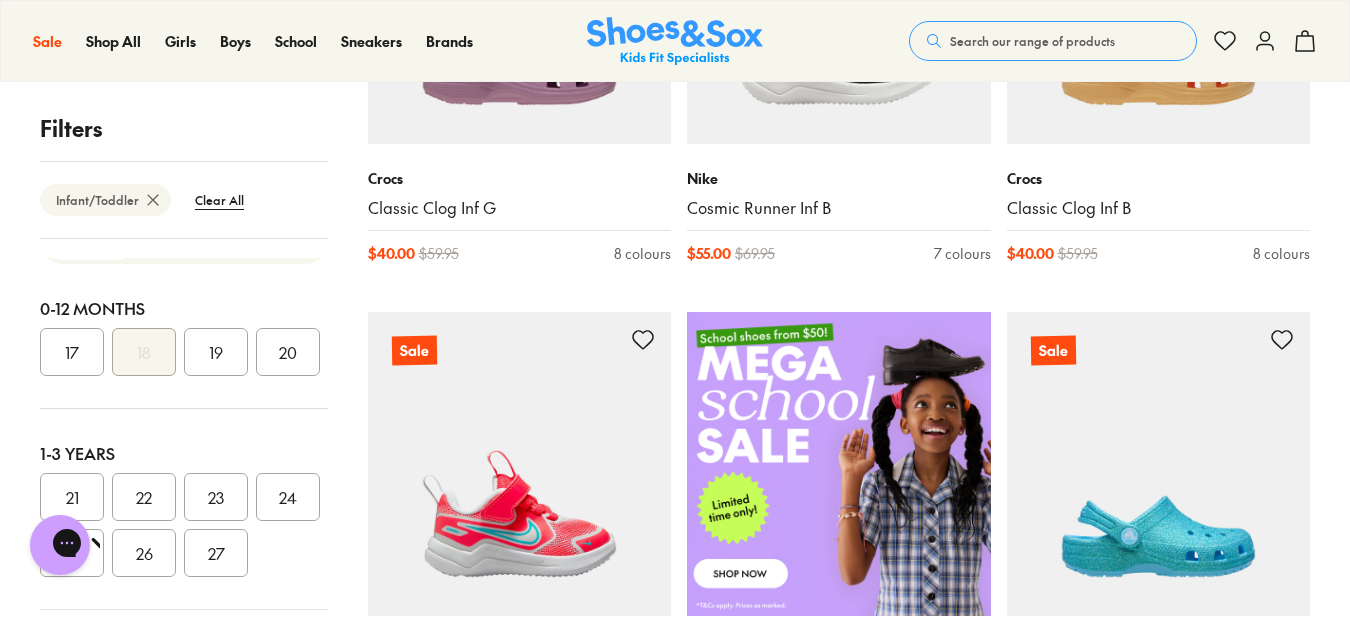 scroll, scrollTop: 0, scrollLeft: 0, axis: both 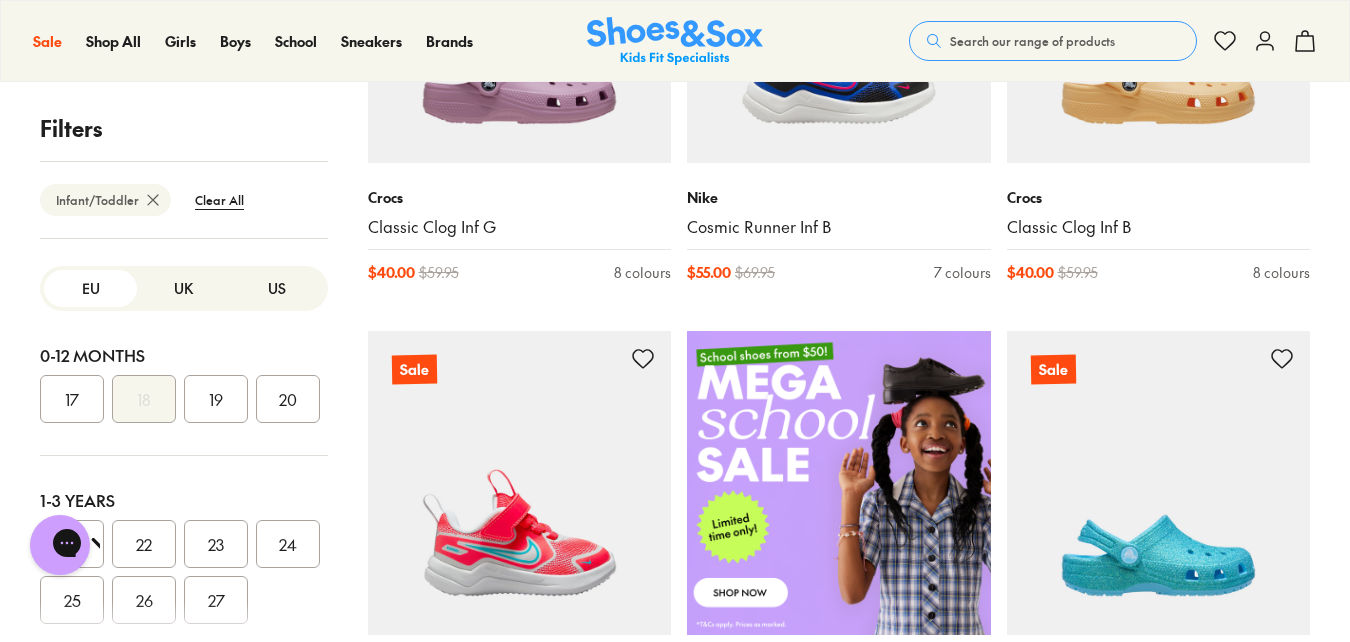 click on "Infant/Toddler   Clear All" at bounding box center [184, 199] 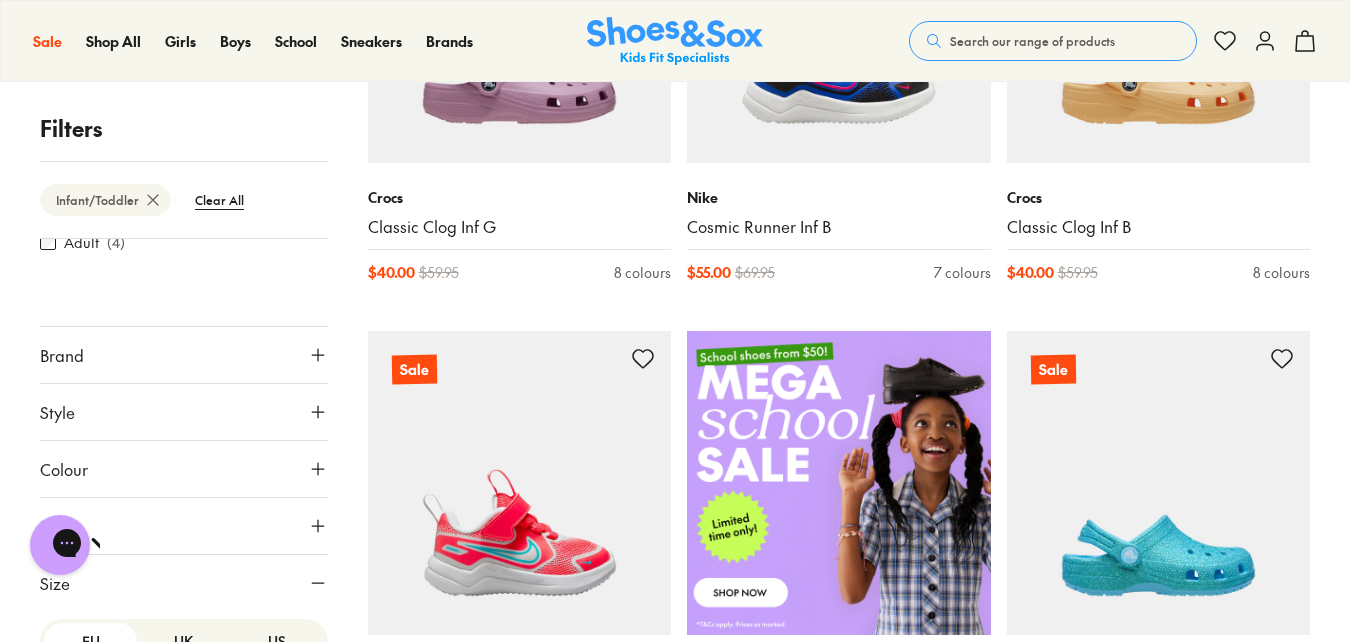 scroll, scrollTop: 0, scrollLeft: 0, axis: both 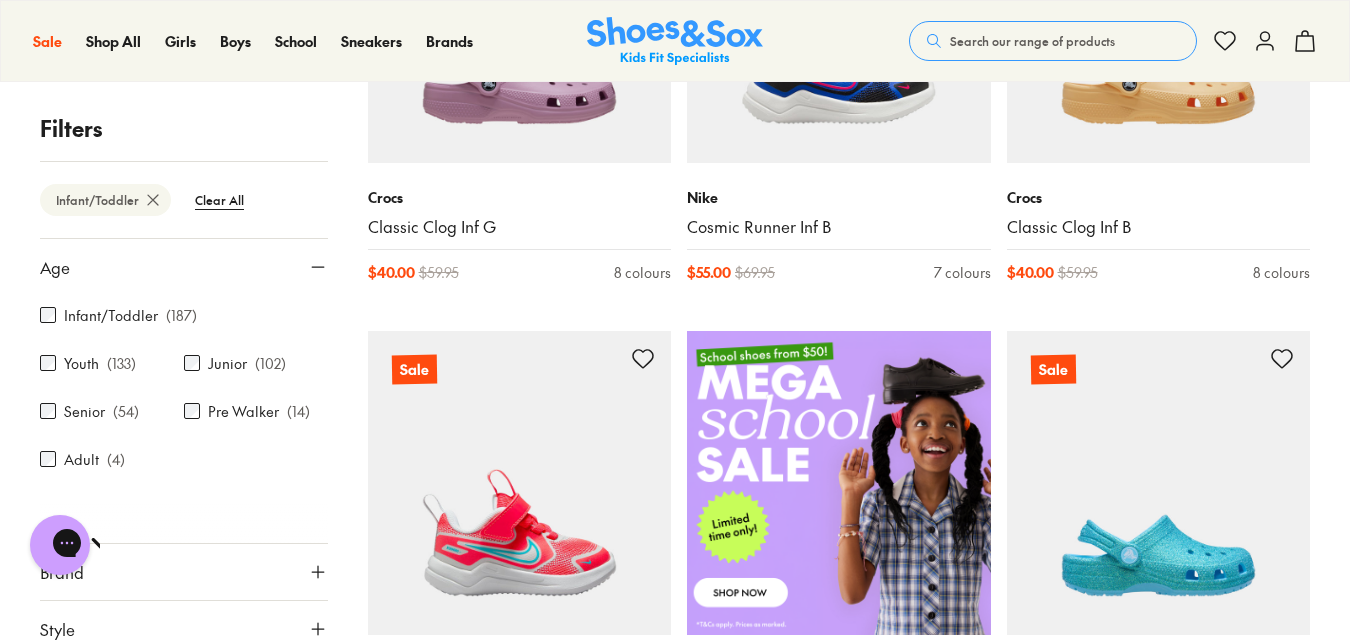 click 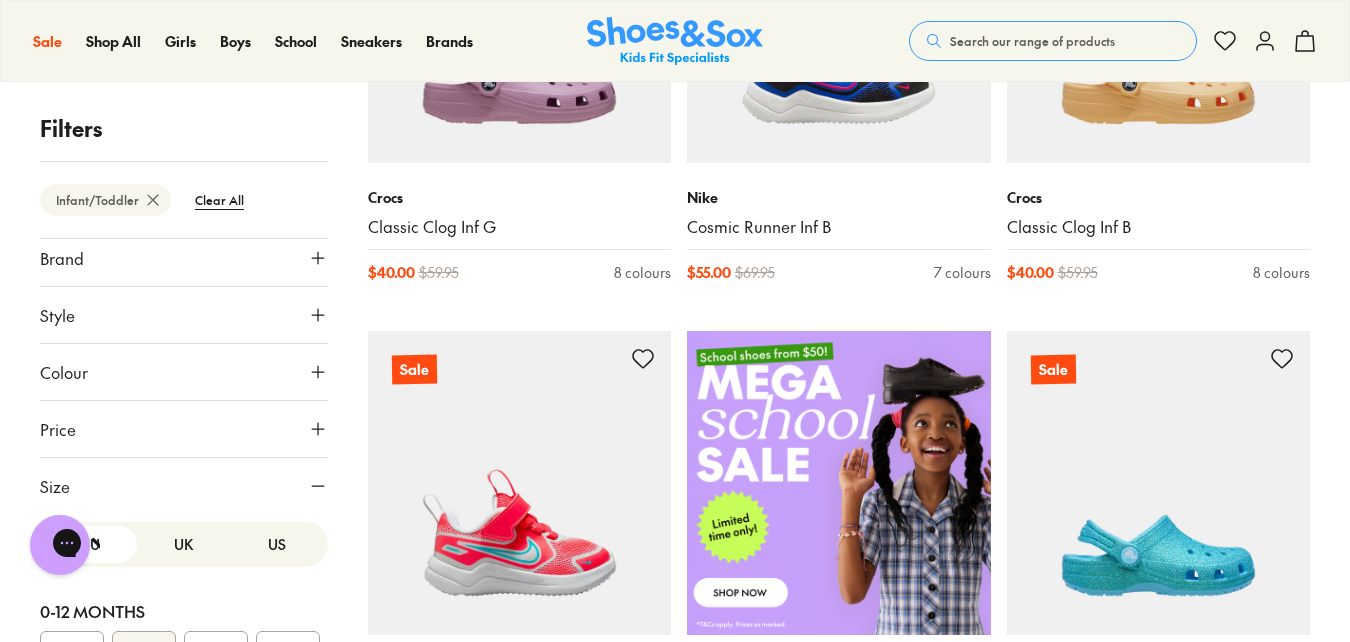 scroll, scrollTop: 100, scrollLeft: 0, axis: vertical 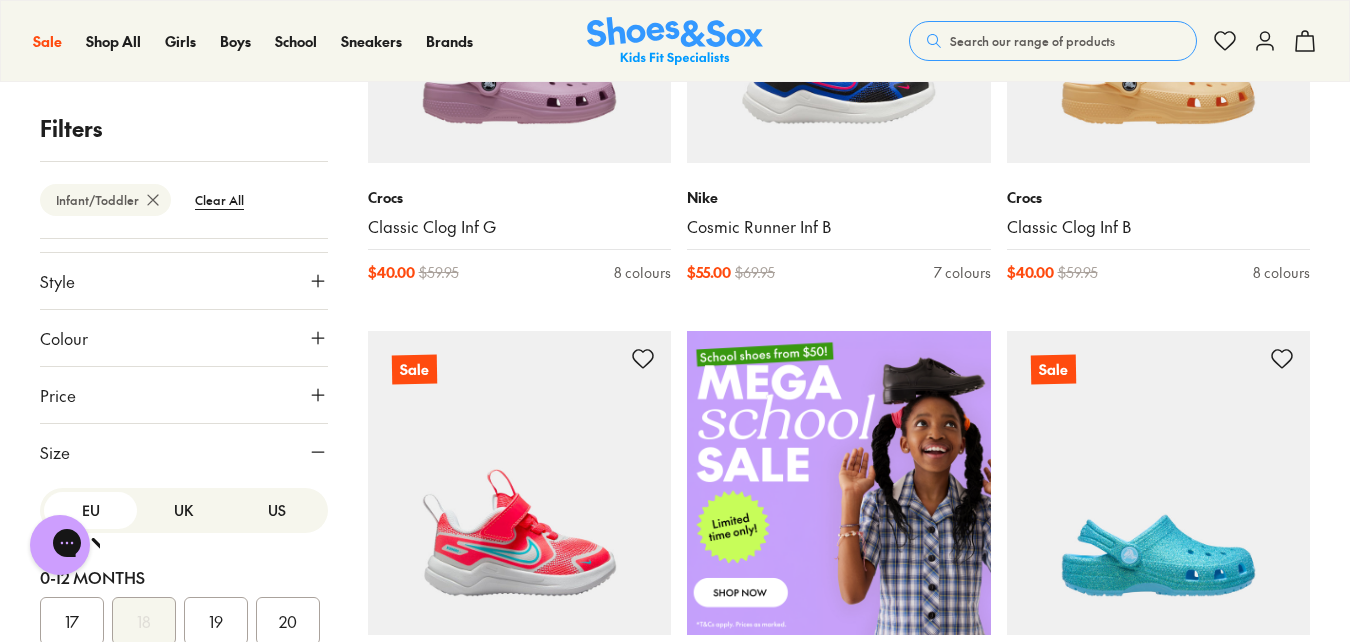 click on "US" at bounding box center [276, 510] 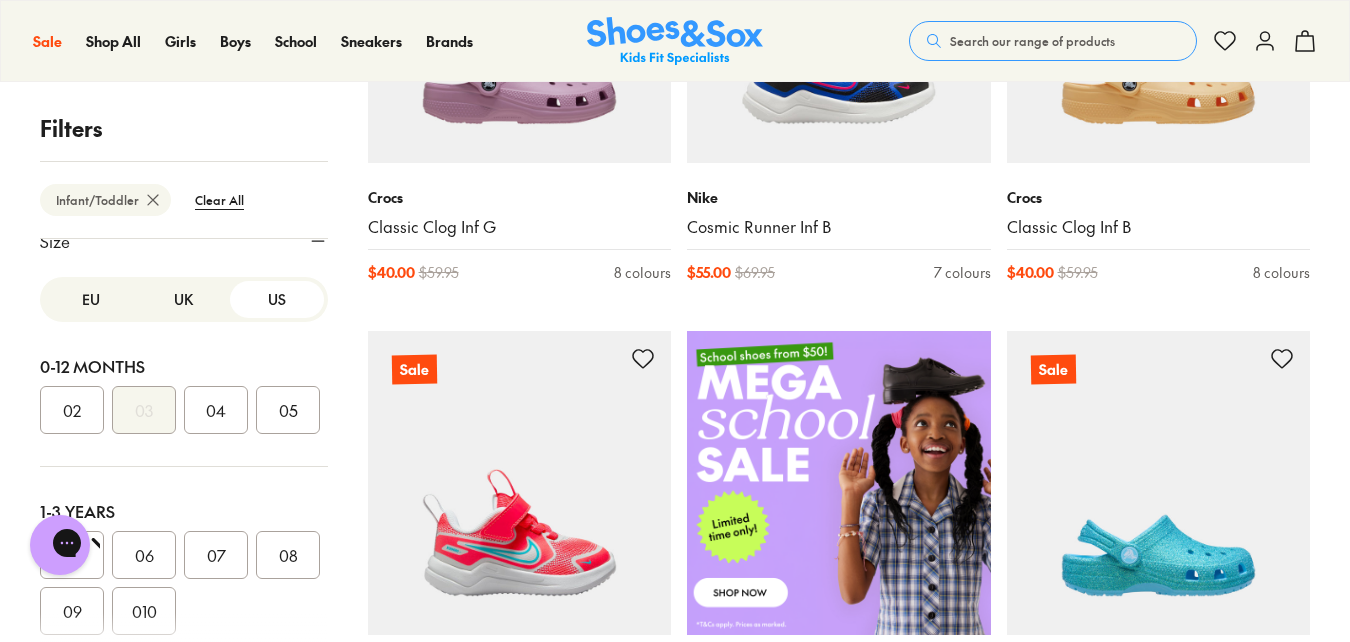 scroll, scrollTop: 322, scrollLeft: 0, axis: vertical 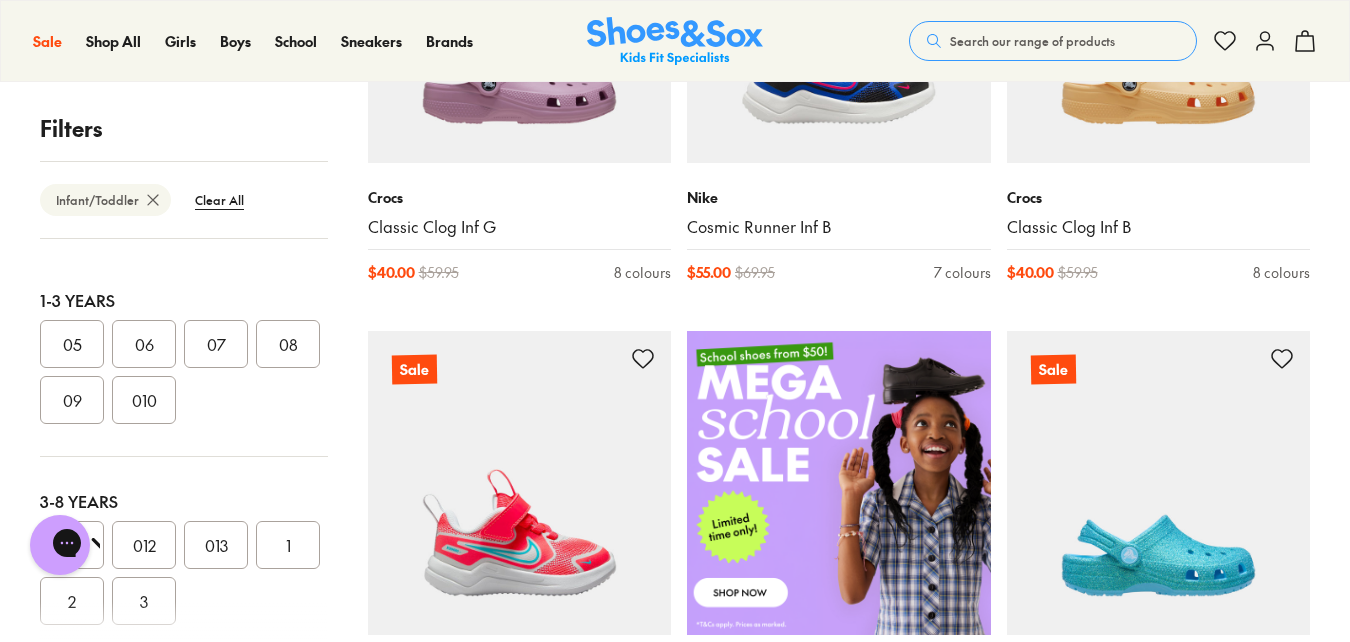 click on "07" at bounding box center (216, 344) 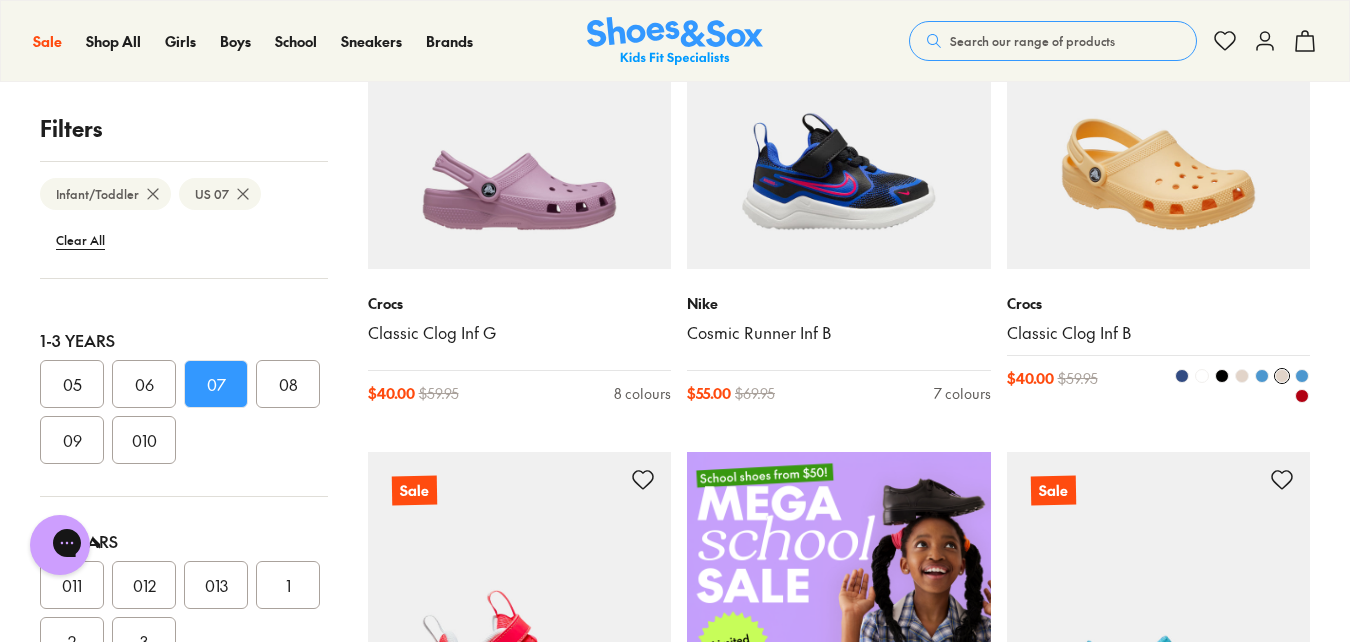 scroll, scrollTop: 400, scrollLeft: 0, axis: vertical 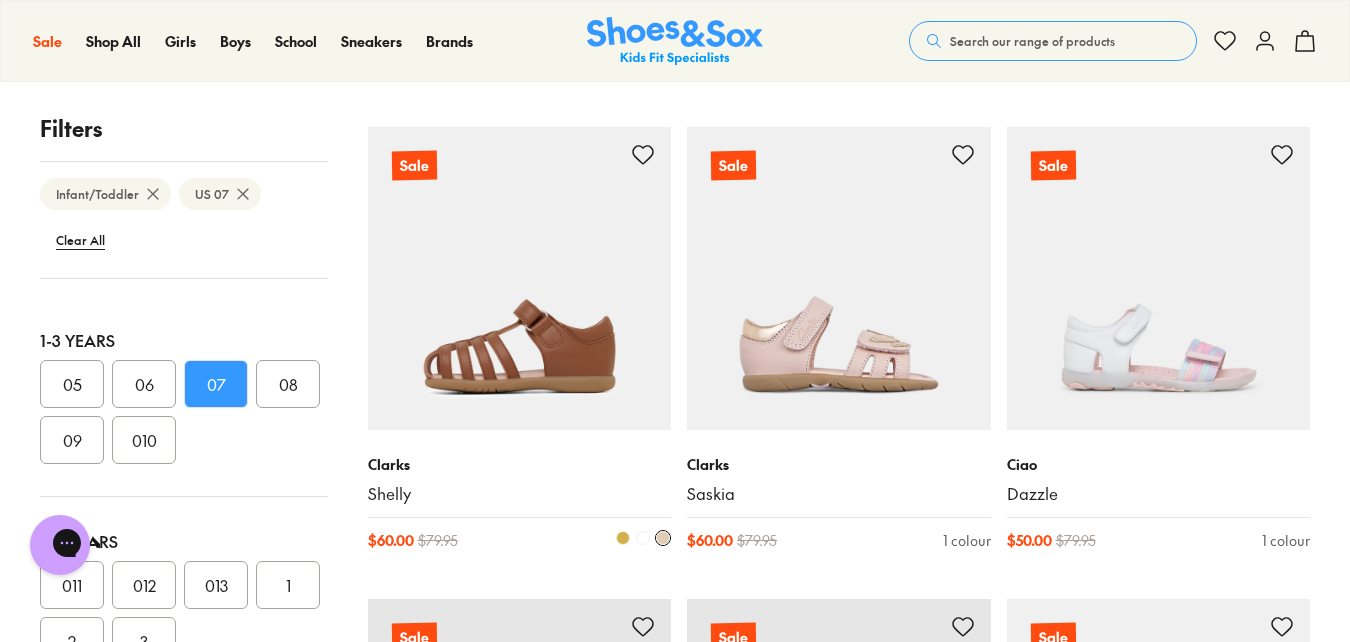 click at bounding box center [520, 279] 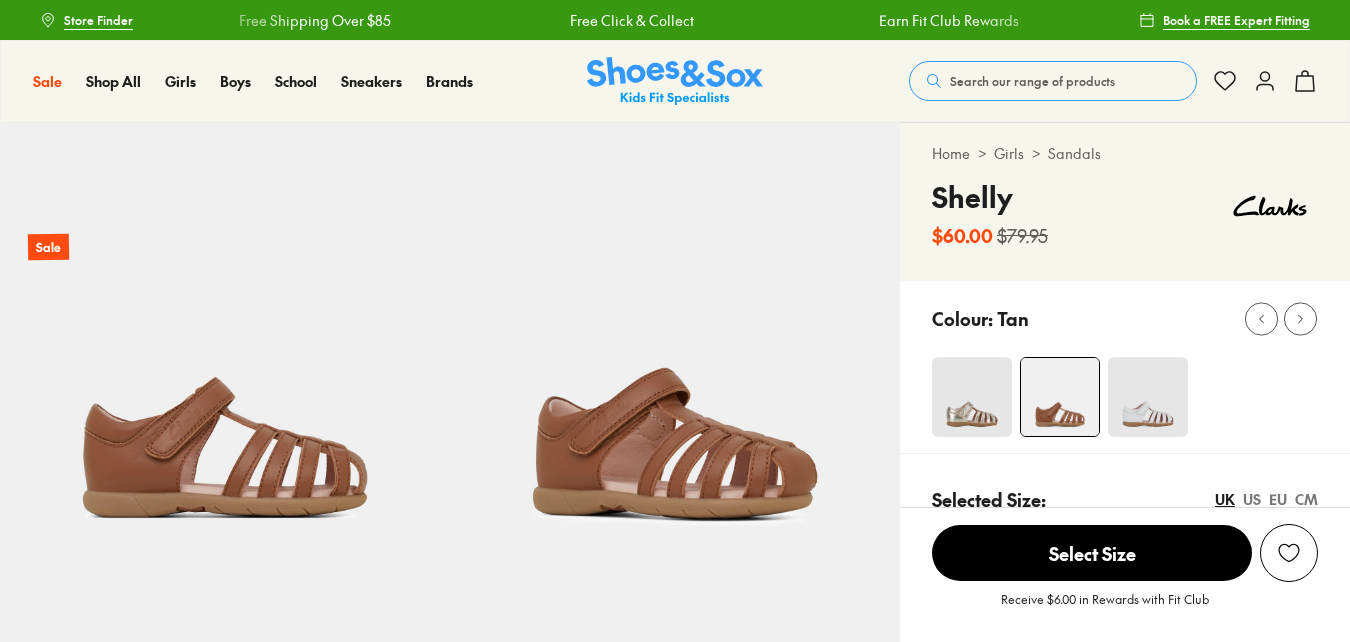 scroll, scrollTop: 0, scrollLeft: 0, axis: both 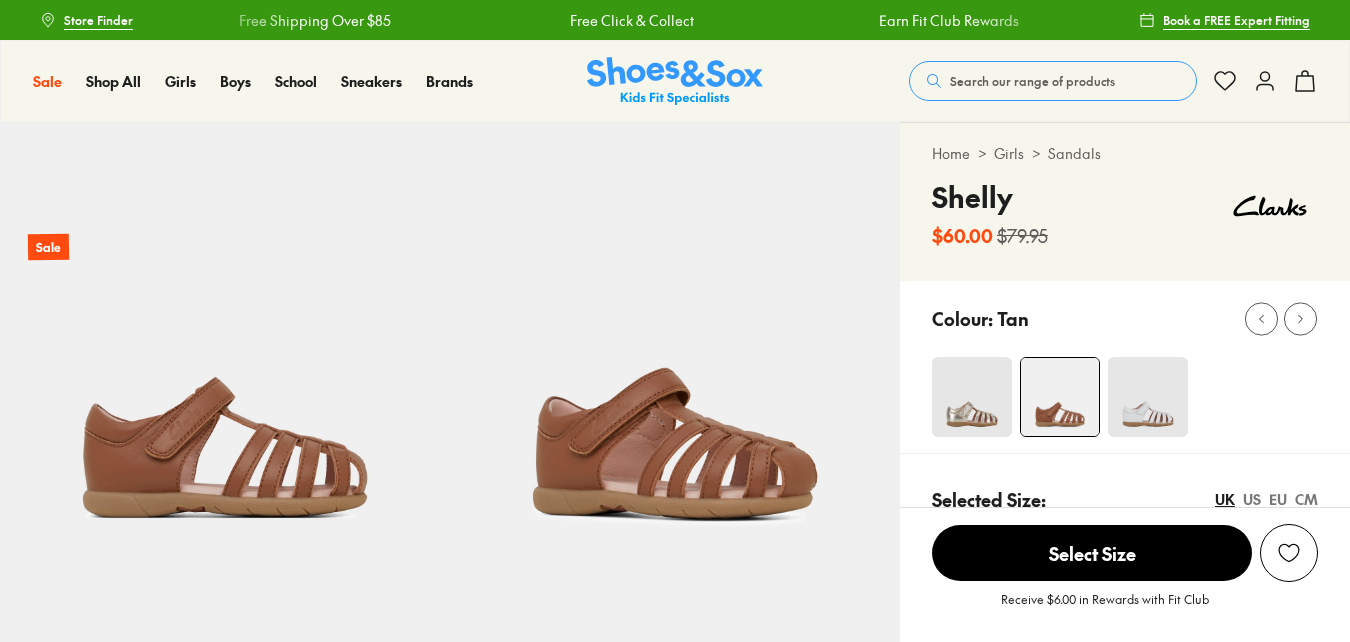 click at bounding box center (1148, 397) 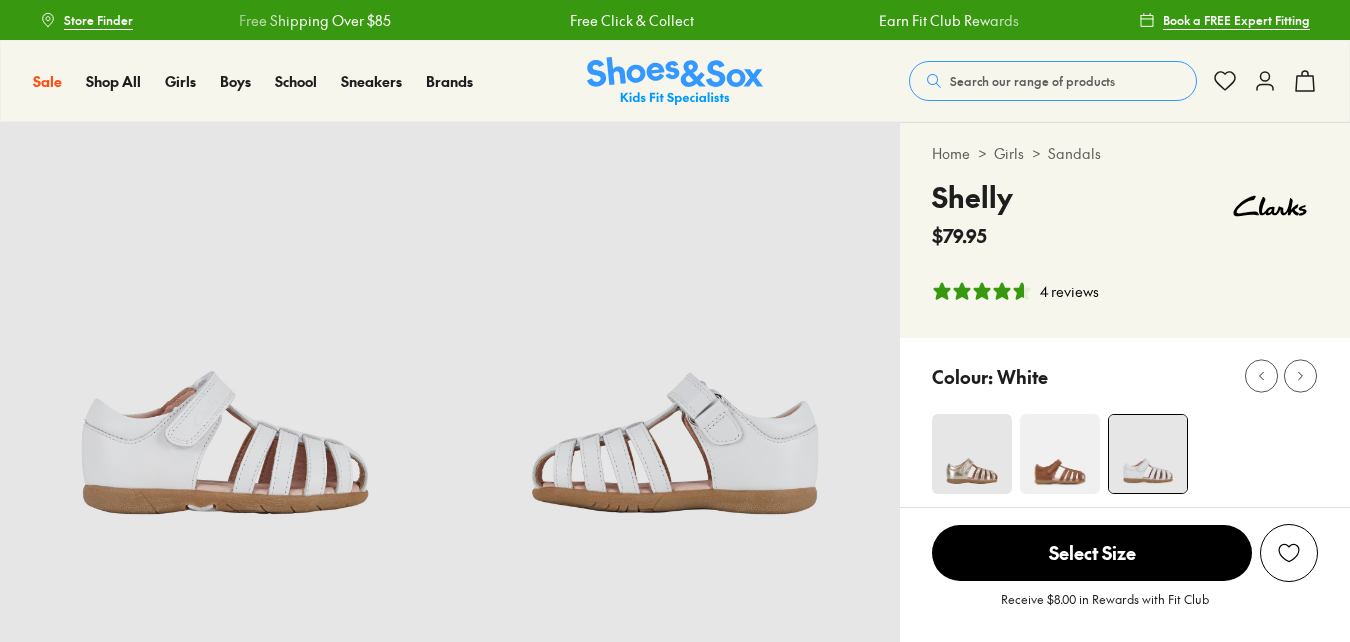 scroll, scrollTop: 0, scrollLeft: 0, axis: both 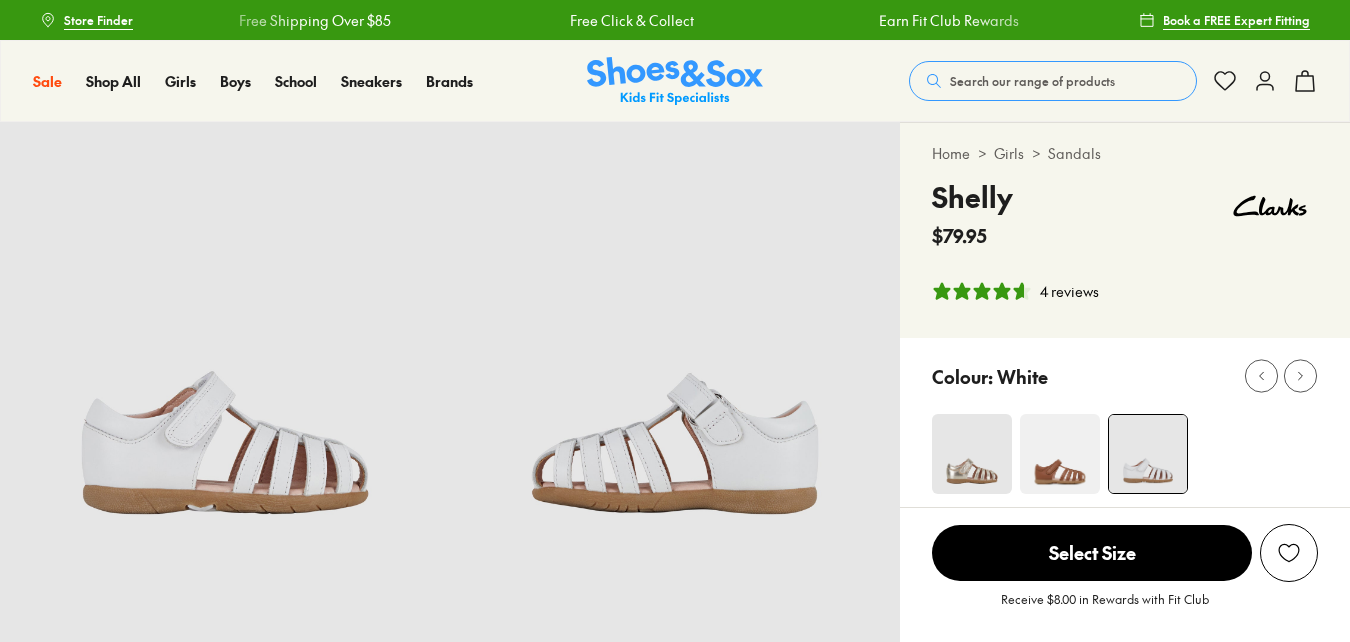 select on "*" 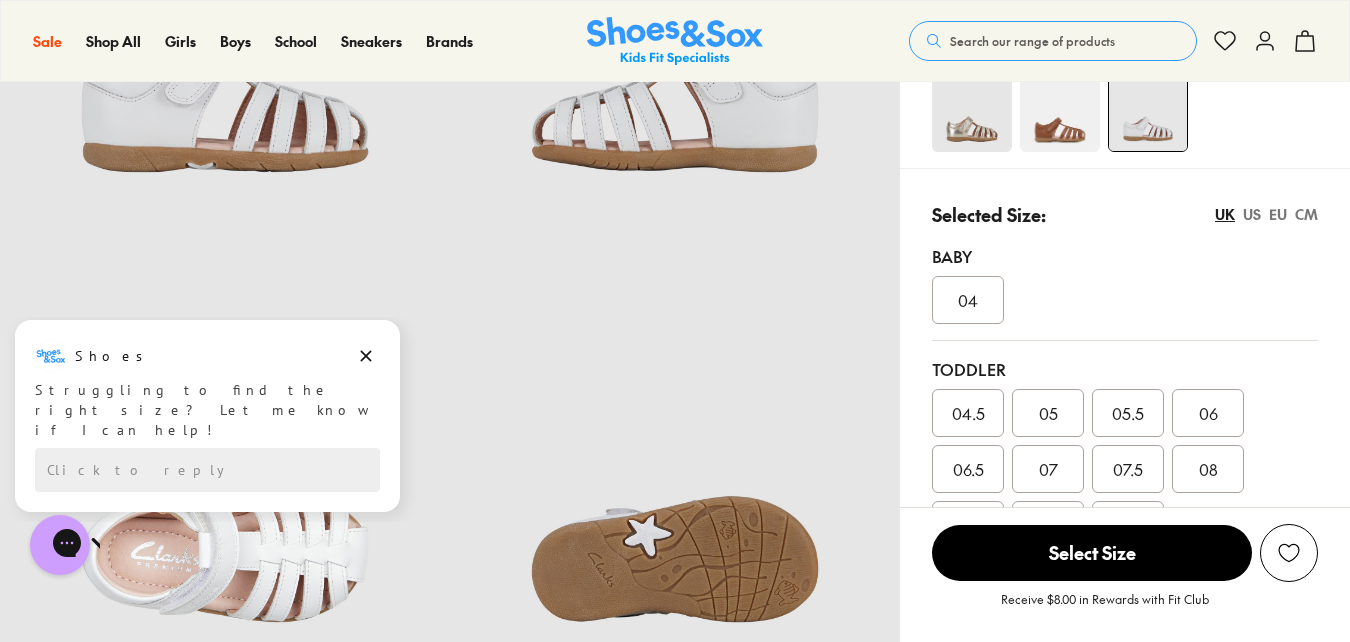scroll, scrollTop: 400, scrollLeft: 0, axis: vertical 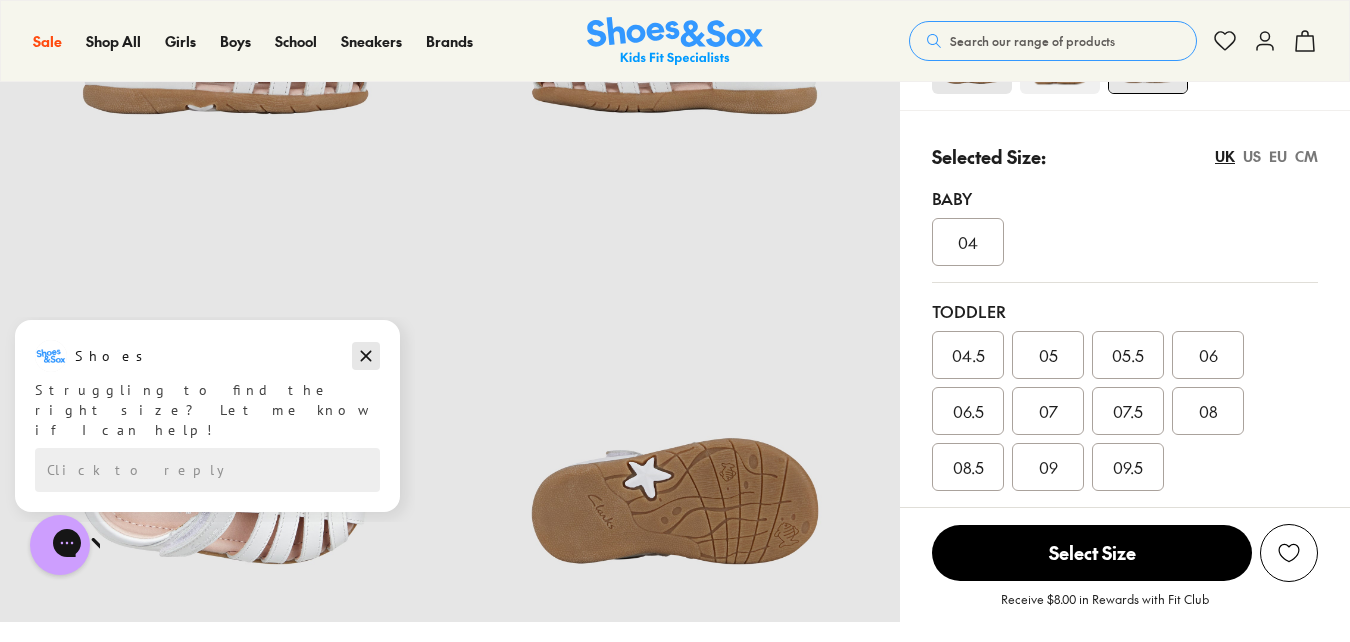 click 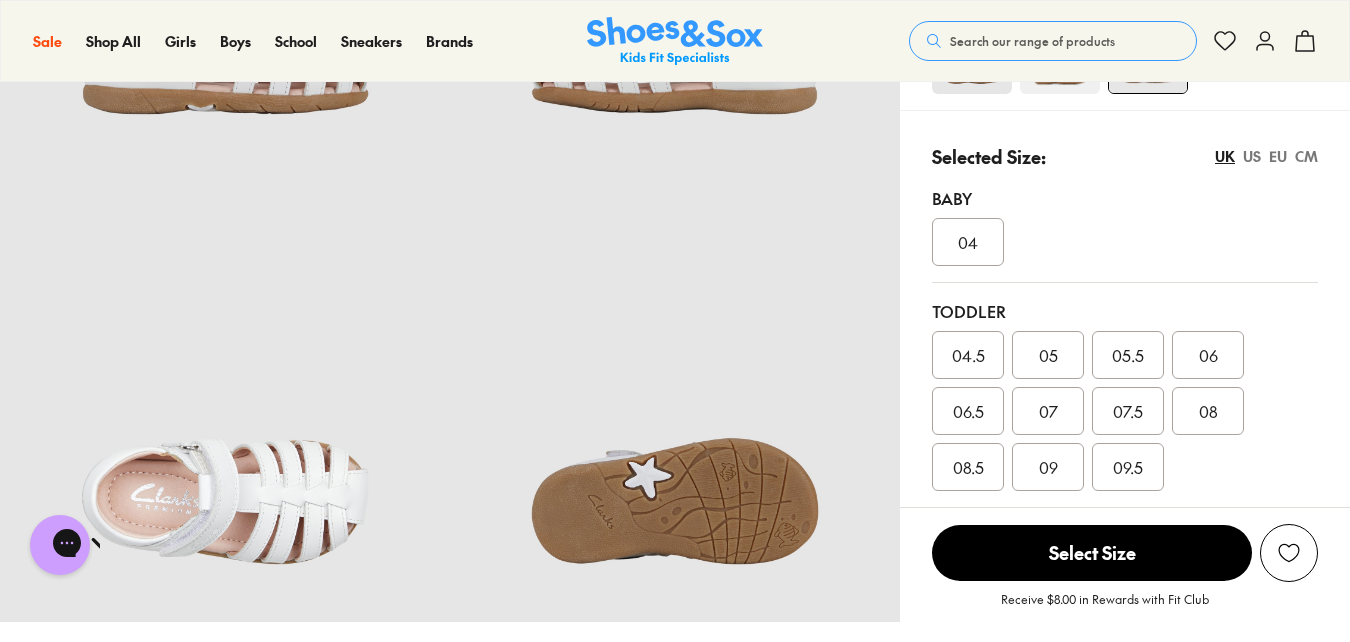 scroll, scrollTop: 200, scrollLeft: 0, axis: vertical 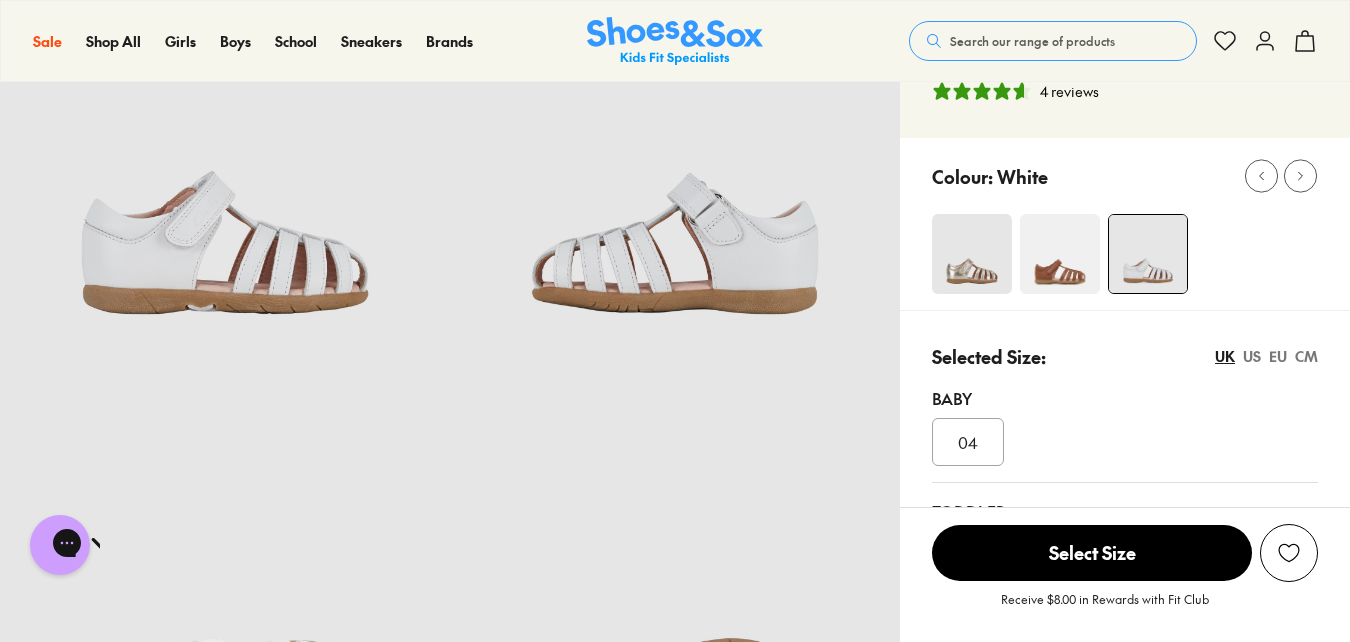 click at bounding box center (972, 254) 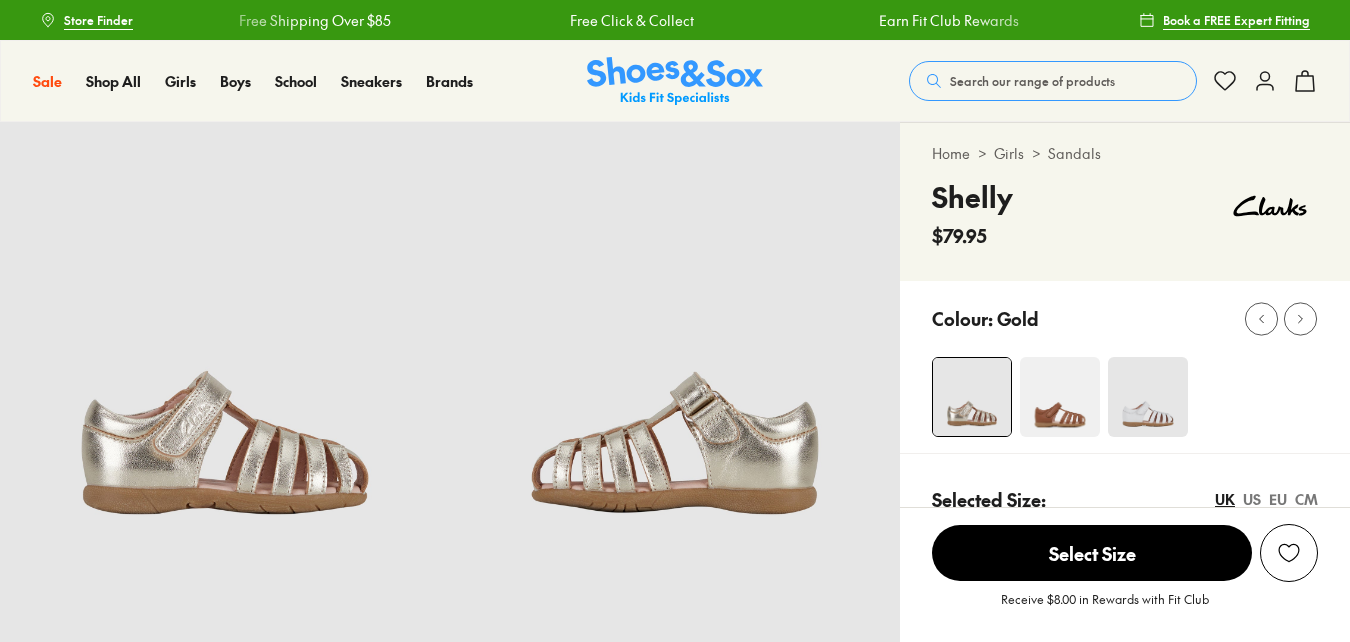 scroll, scrollTop: 0, scrollLeft: 0, axis: both 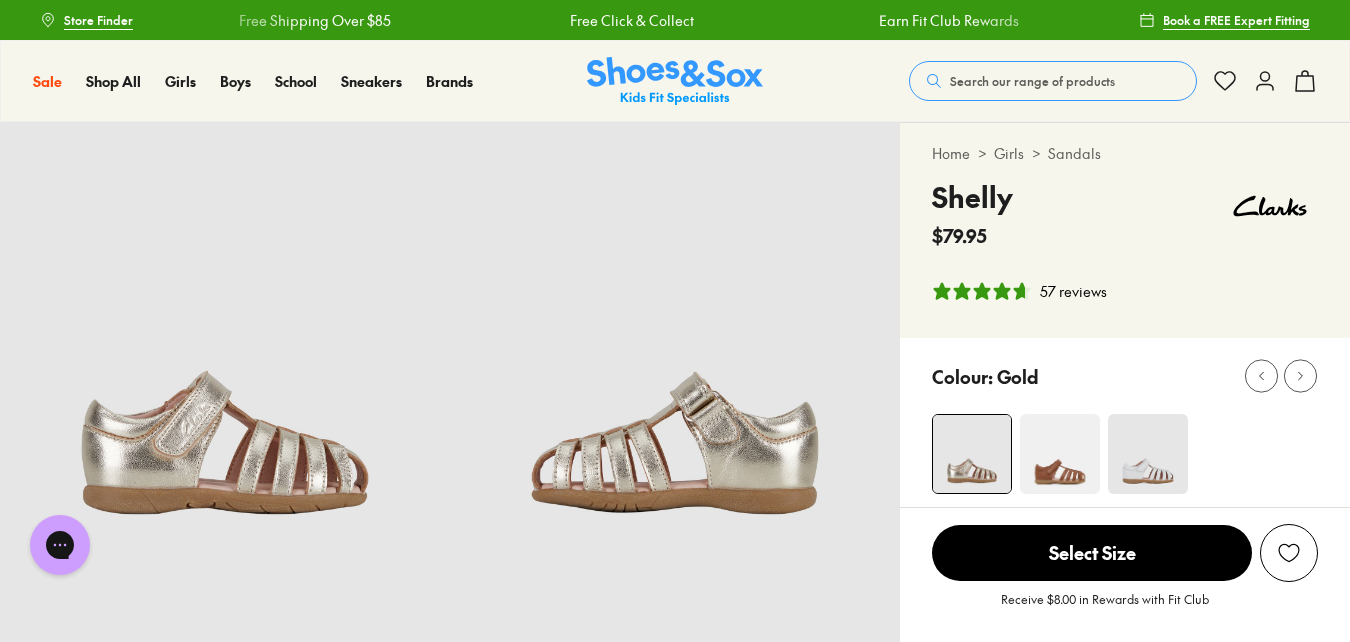 select on "*" 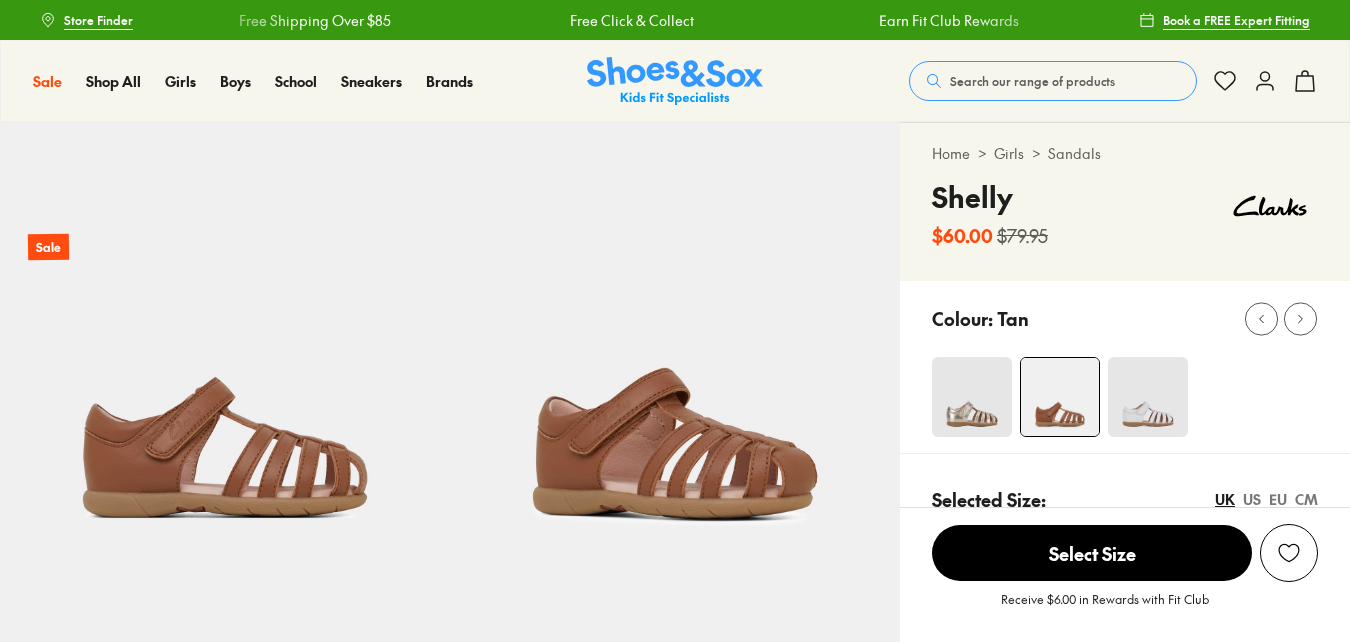select on "*" 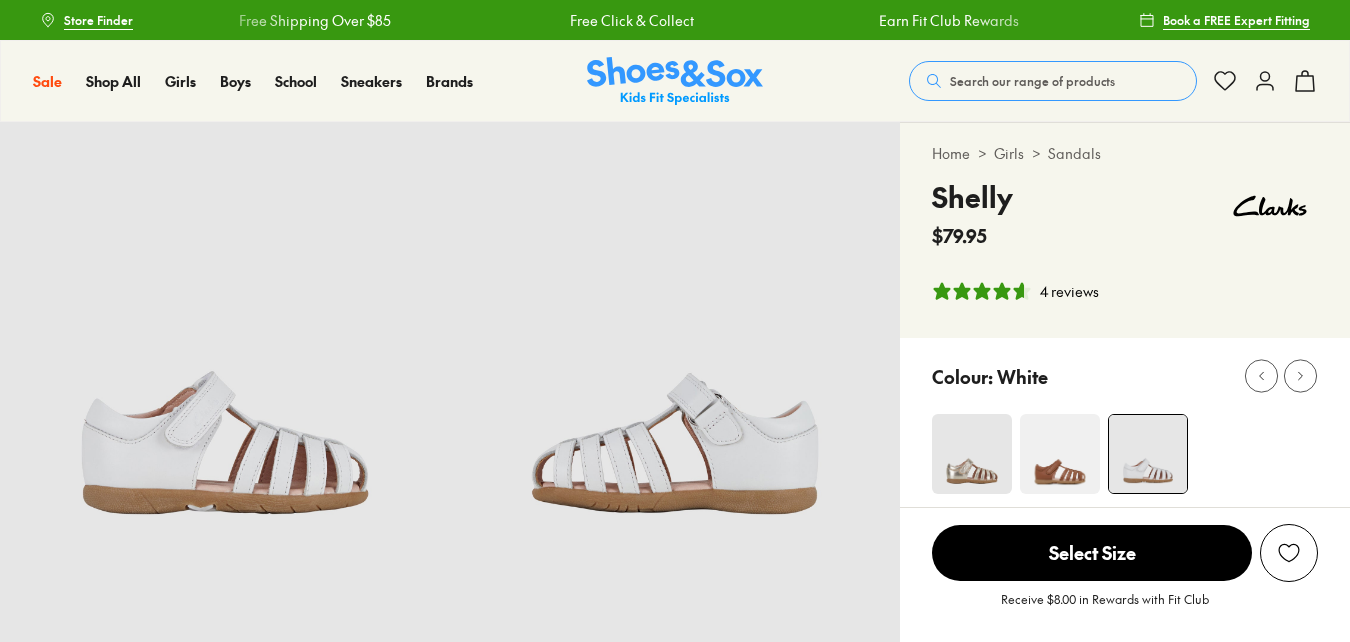 select on "*" 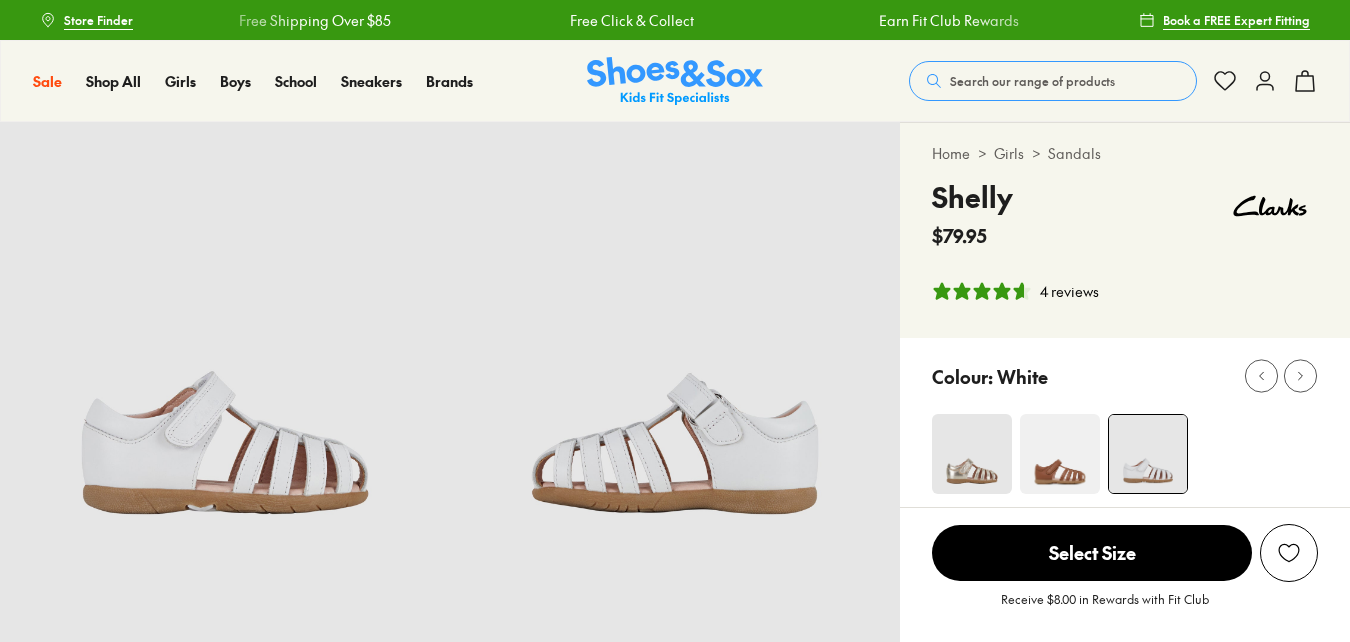scroll, scrollTop: 0, scrollLeft: 0, axis: both 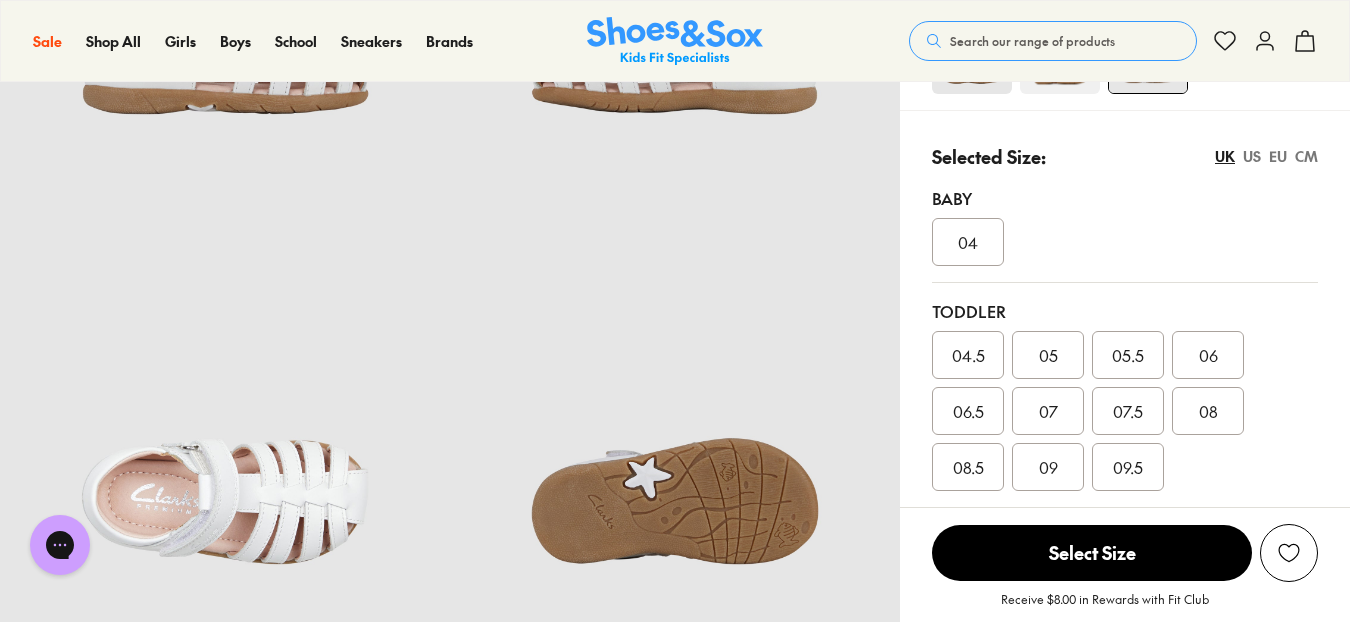 click on "US" at bounding box center (1252, 156) 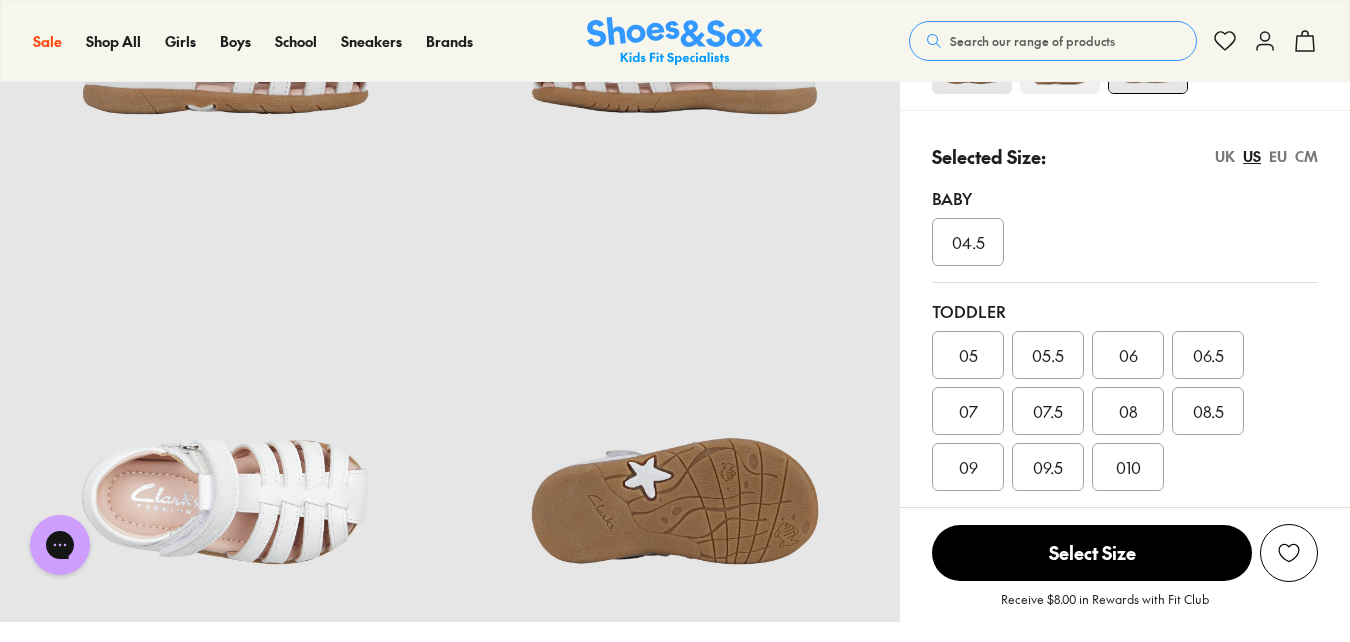 click on "07.5" at bounding box center [1048, 411] 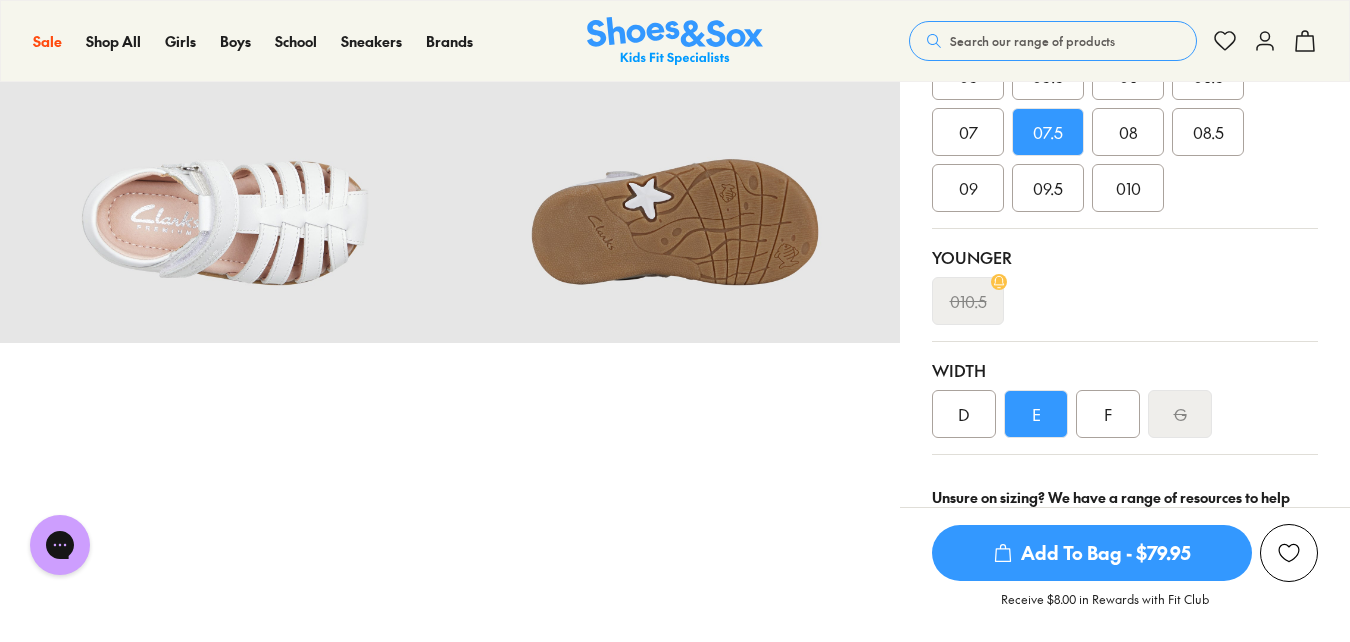 scroll, scrollTop: 800, scrollLeft: 0, axis: vertical 